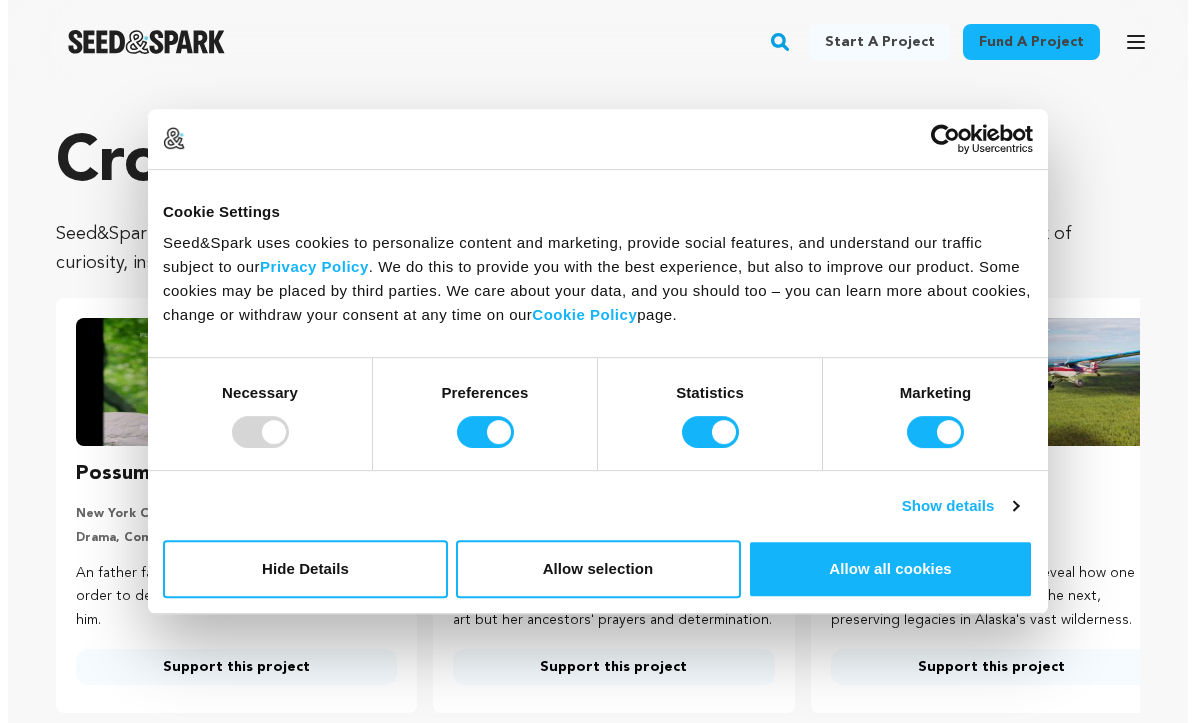 scroll, scrollTop: 0, scrollLeft: 0, axis: both 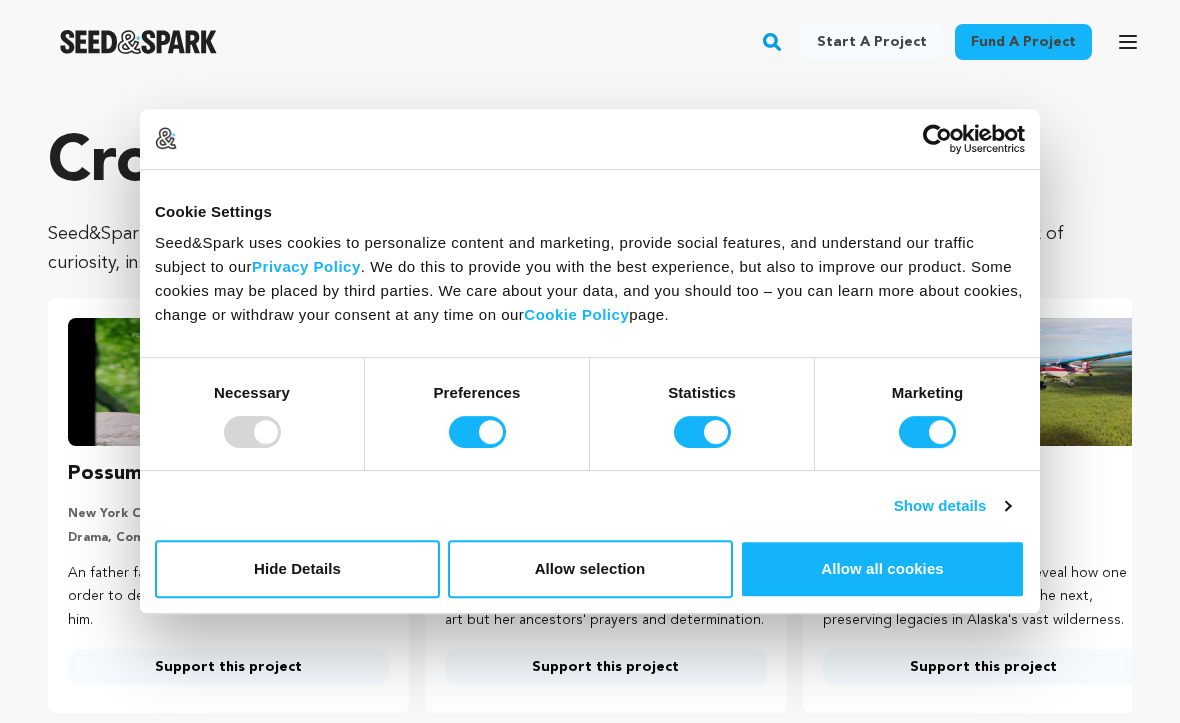 click on "Fund a project
Start a project
Search" at bounding box center [574, 42] 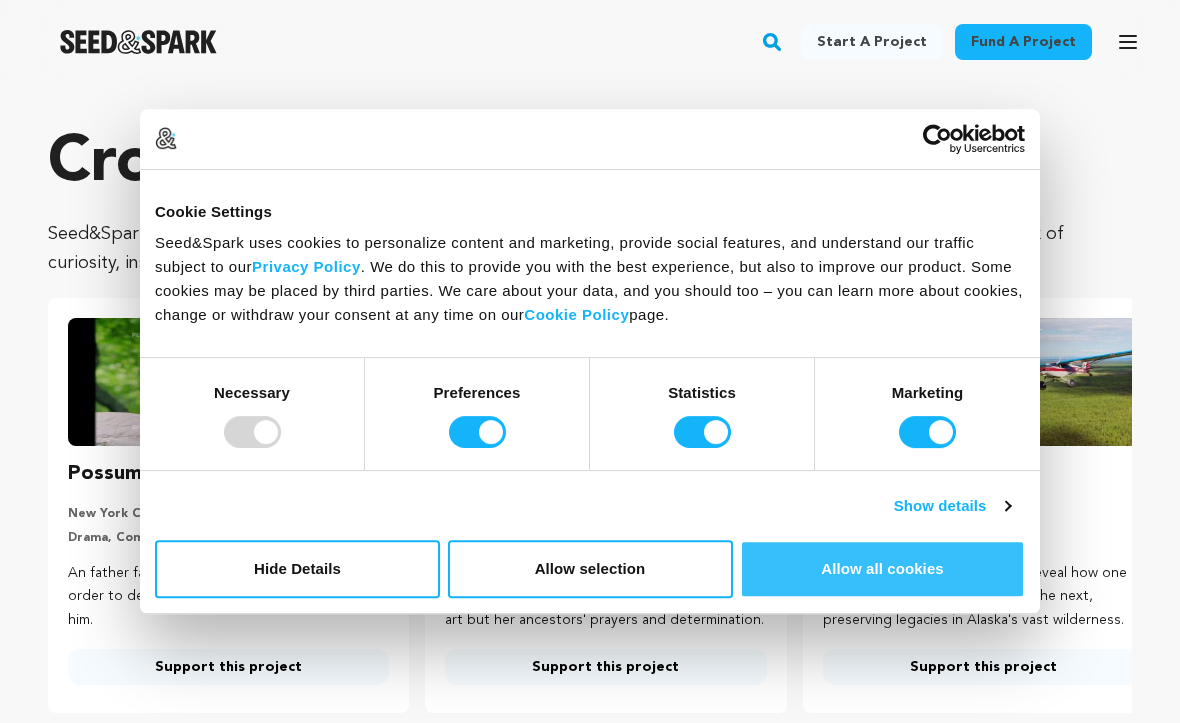 click on "Allow all cookies" at bounding box center (882, 569) 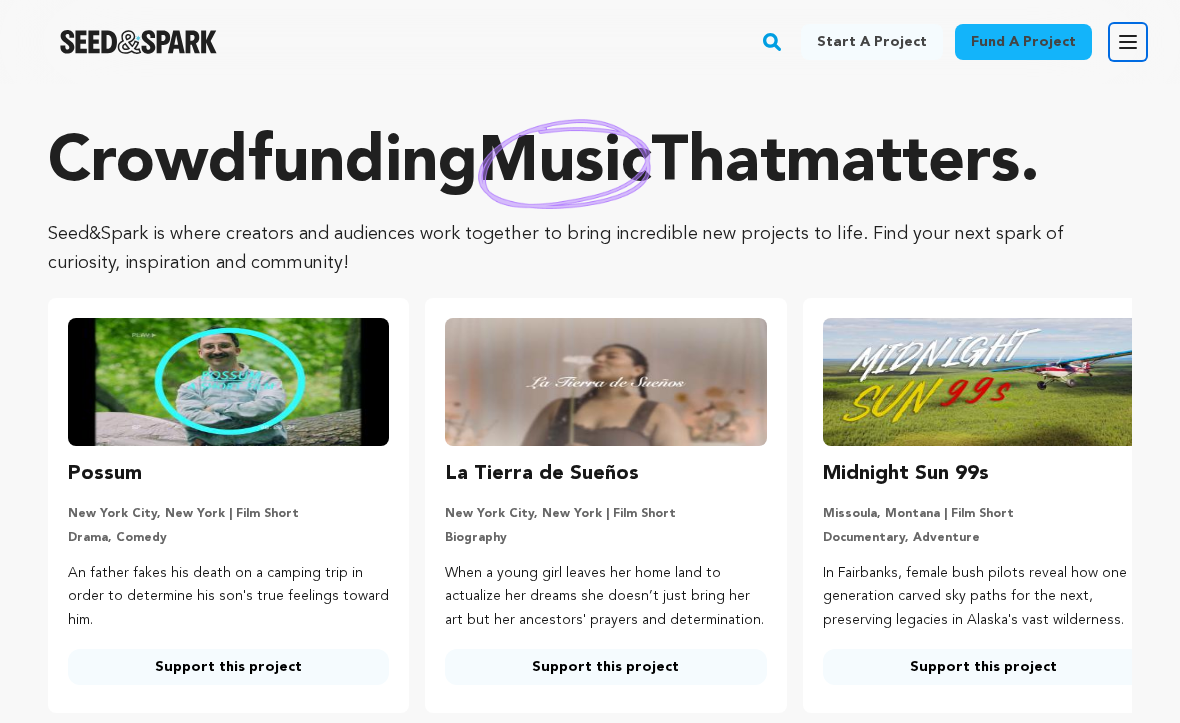 click 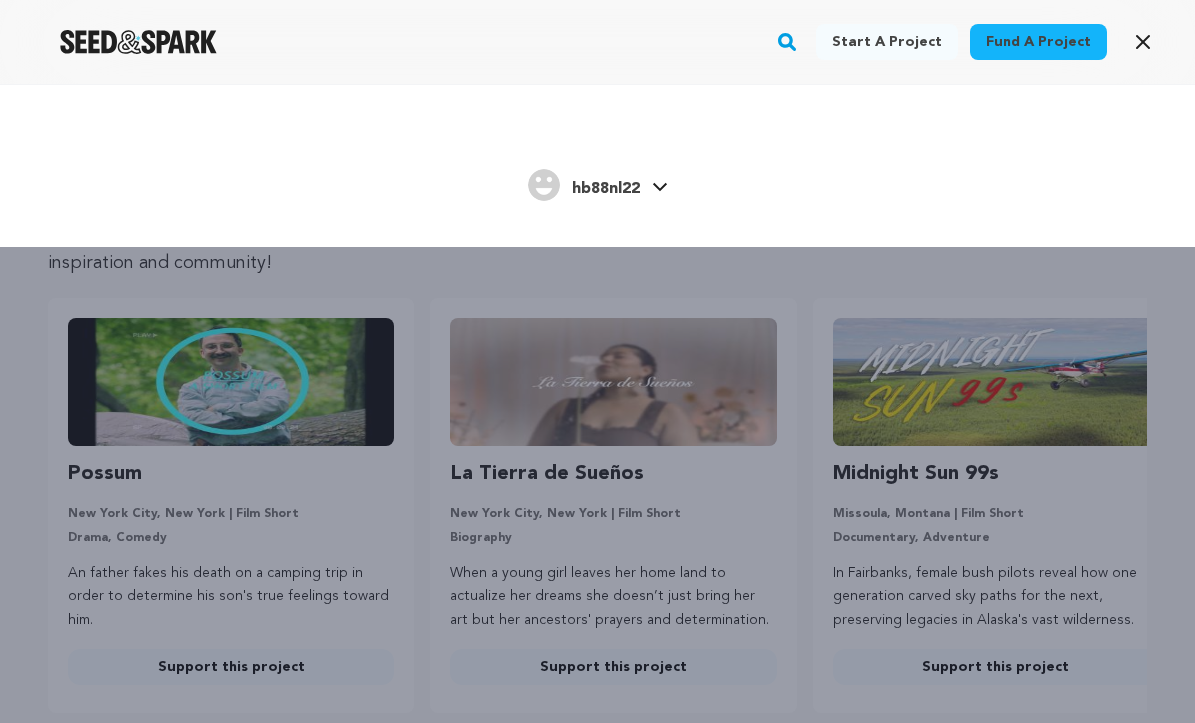 click on "hb88nl22" at bounding box center [606, 189] 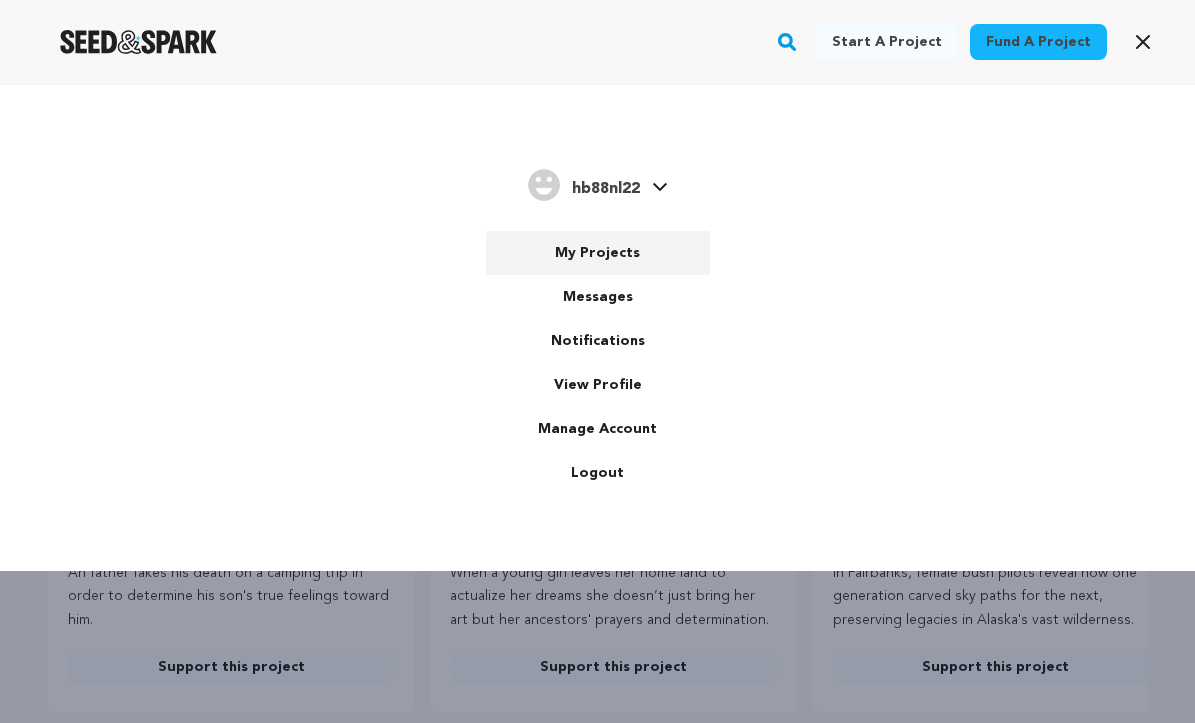 click on "My Projects" at bounding box center (598, 253) 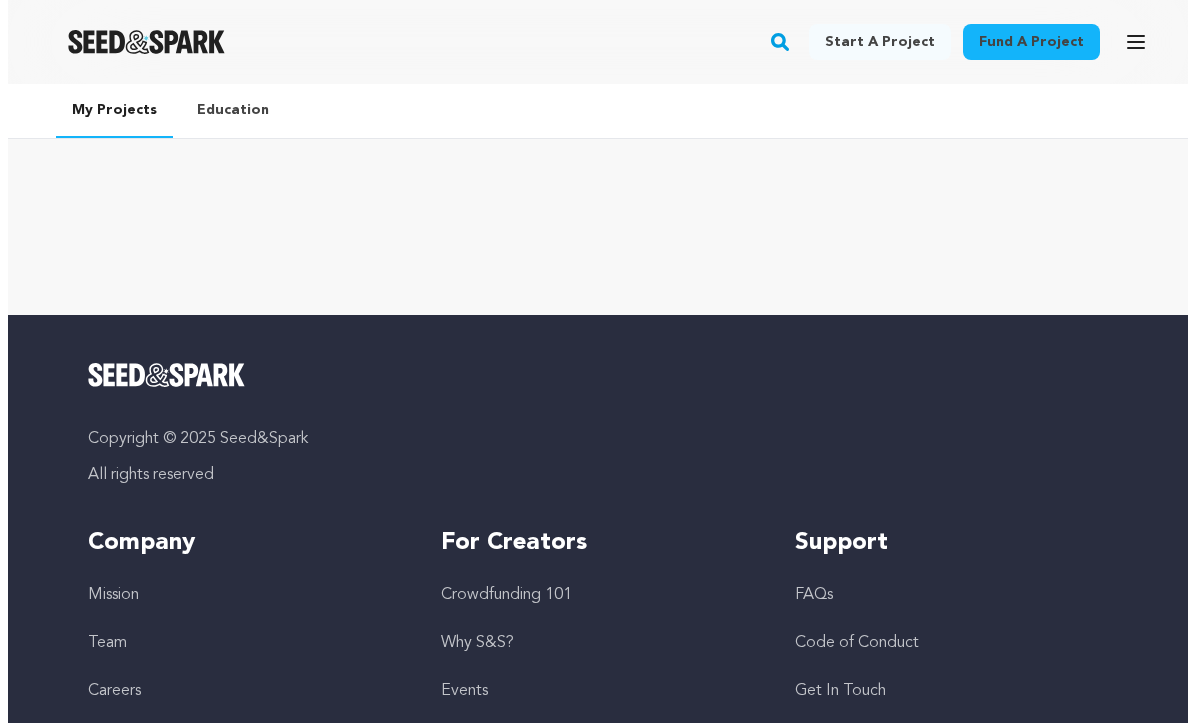 scroll, scrollTop: 0, scrollLeft: 0, axis: both 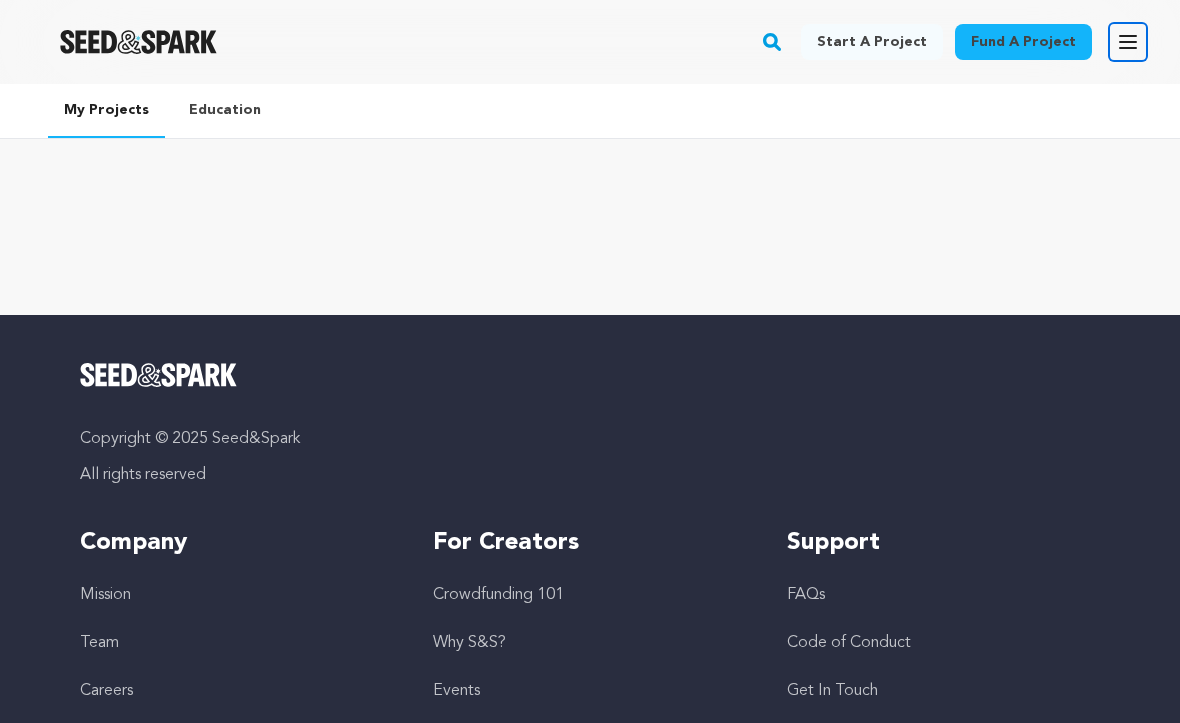 click 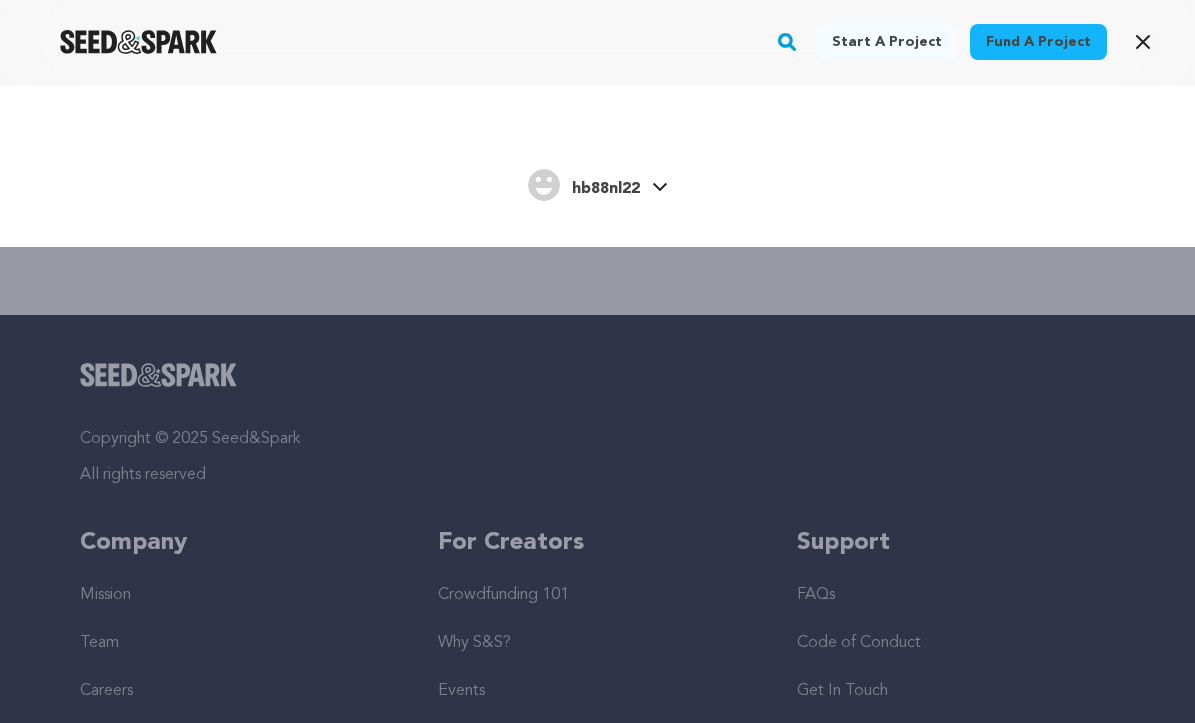 click on "hb88nl22" at bounding box center (606, 189) 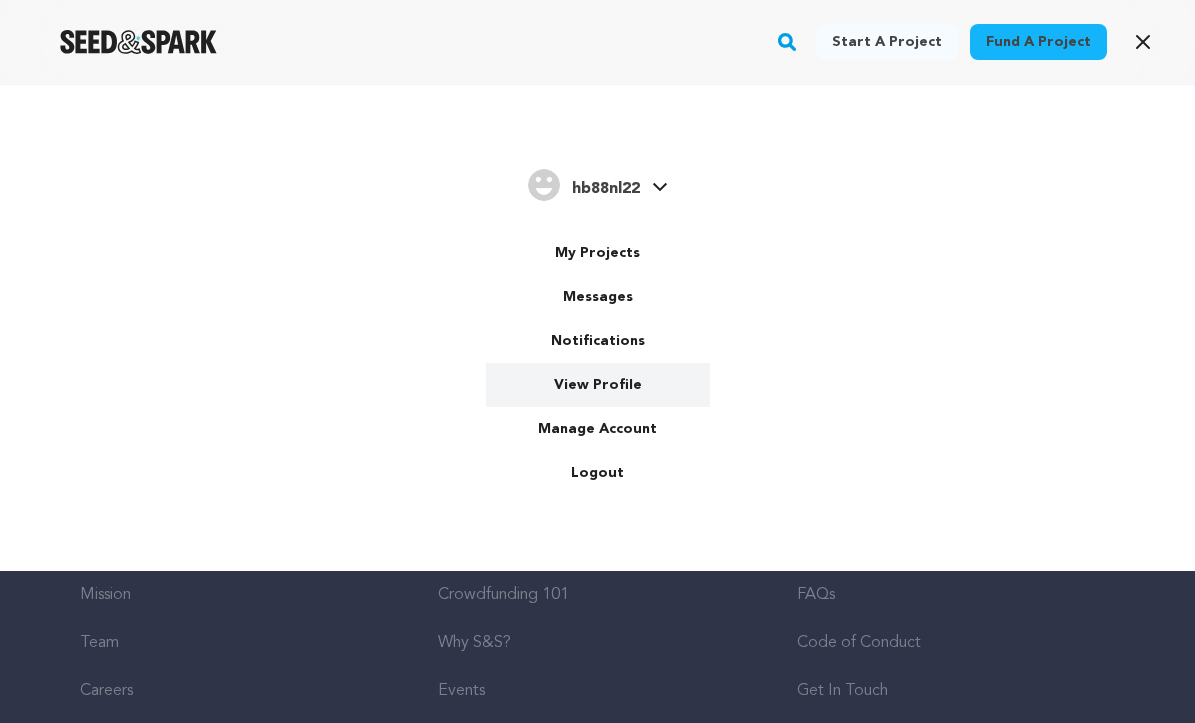 click on "View Profile" at bounding box center [598, 385] 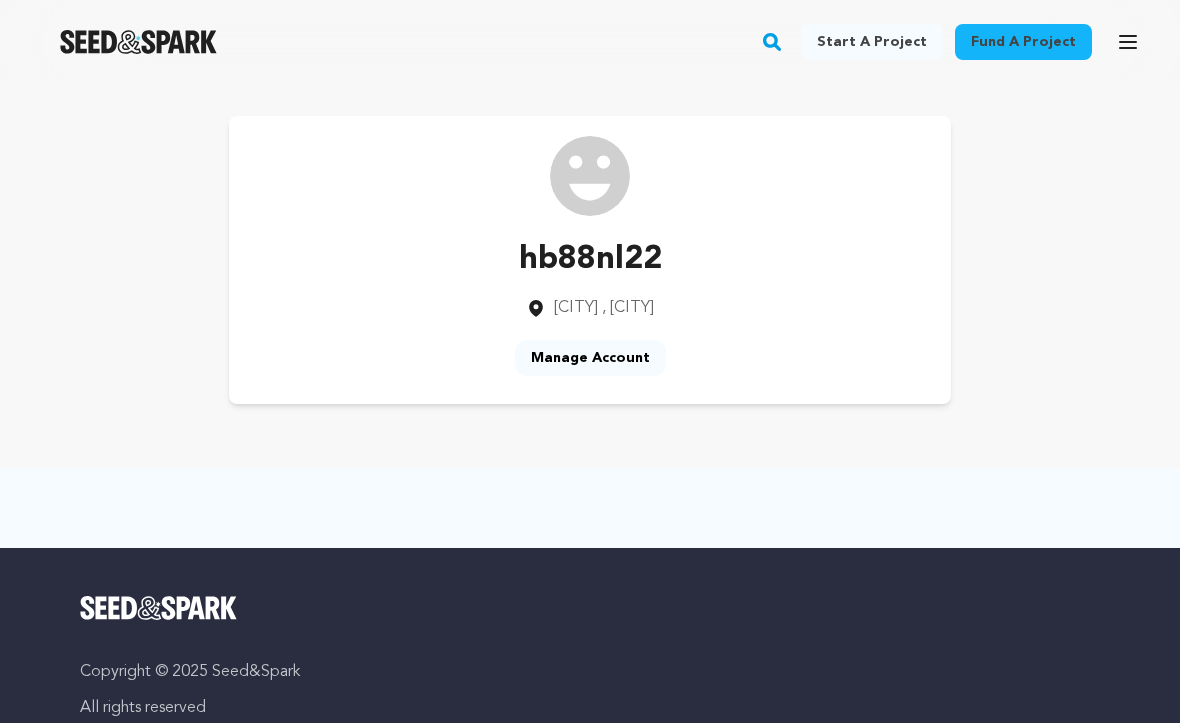 scroll, scrollTop: 0, scrollLeft: 0, axis: both 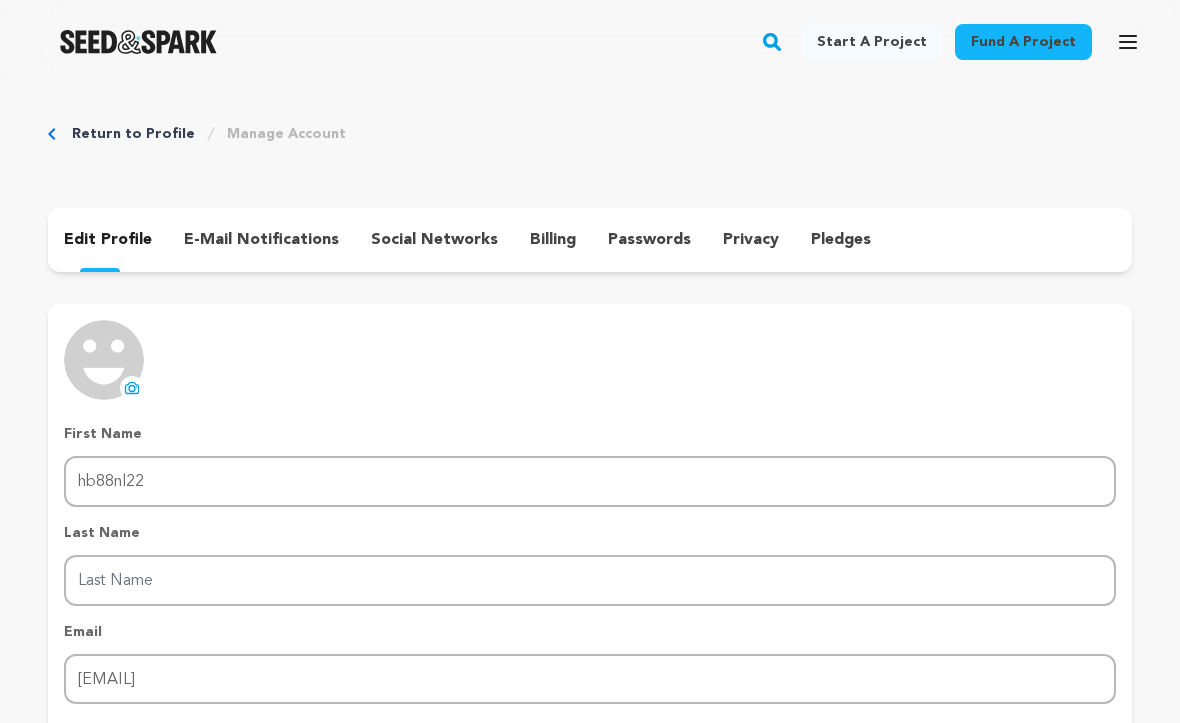 type 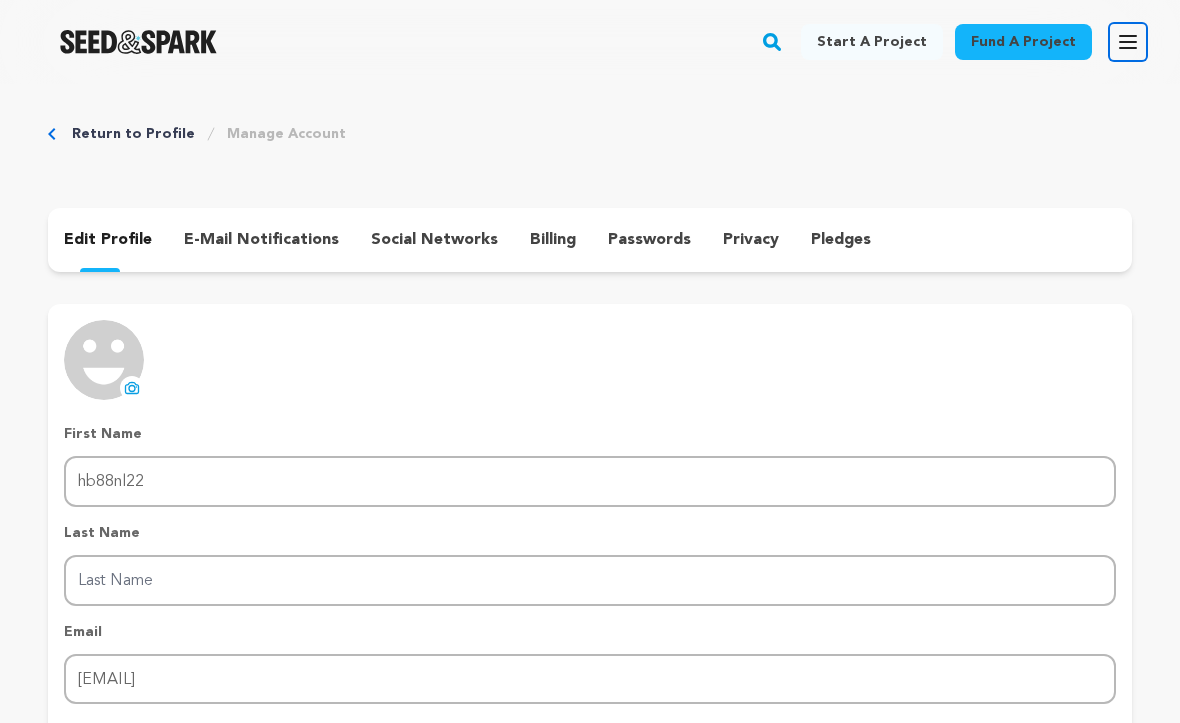 type 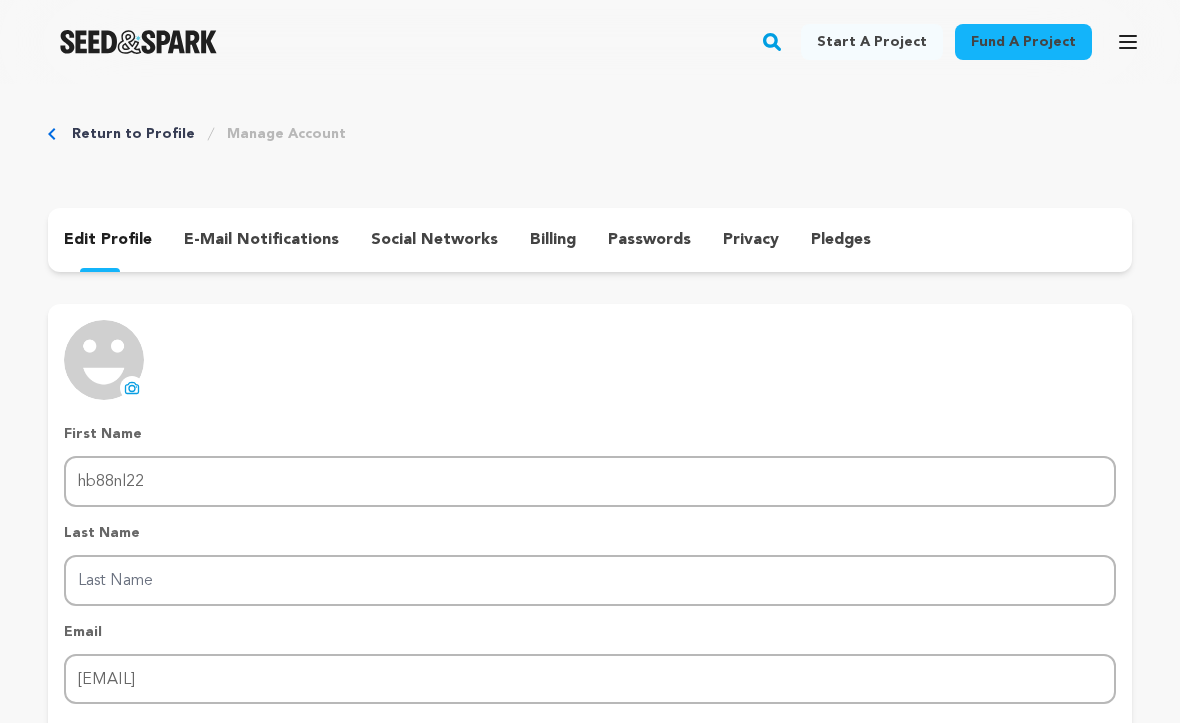 type 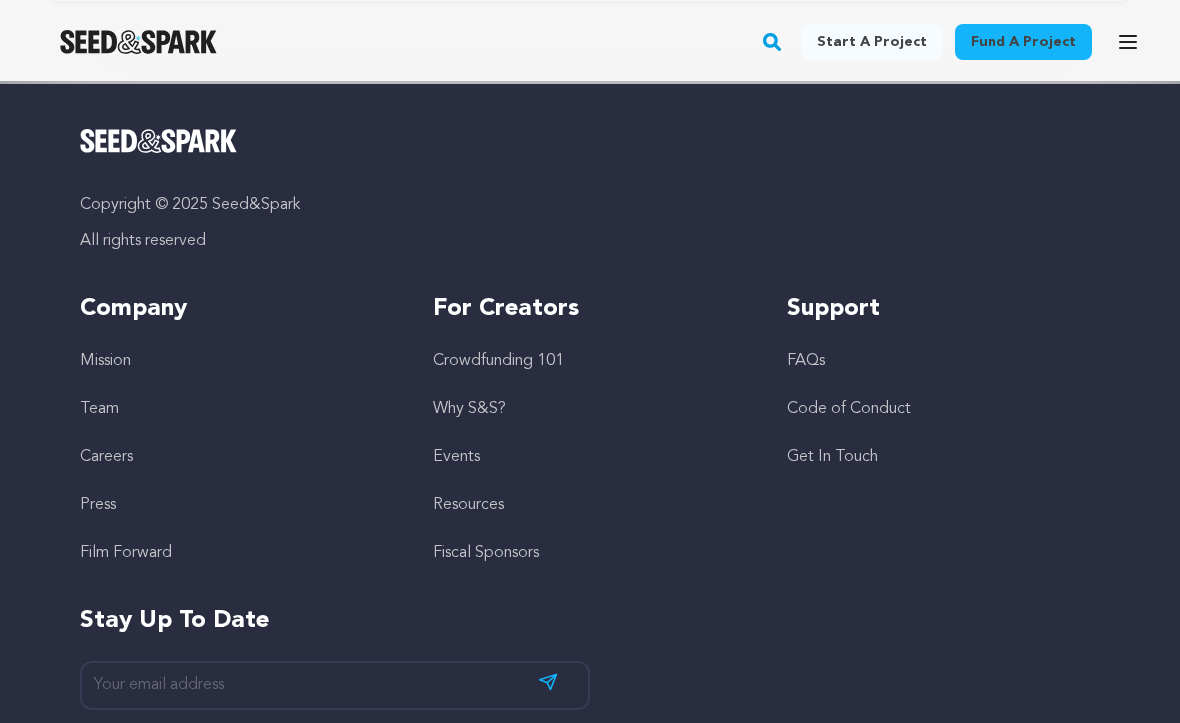 type 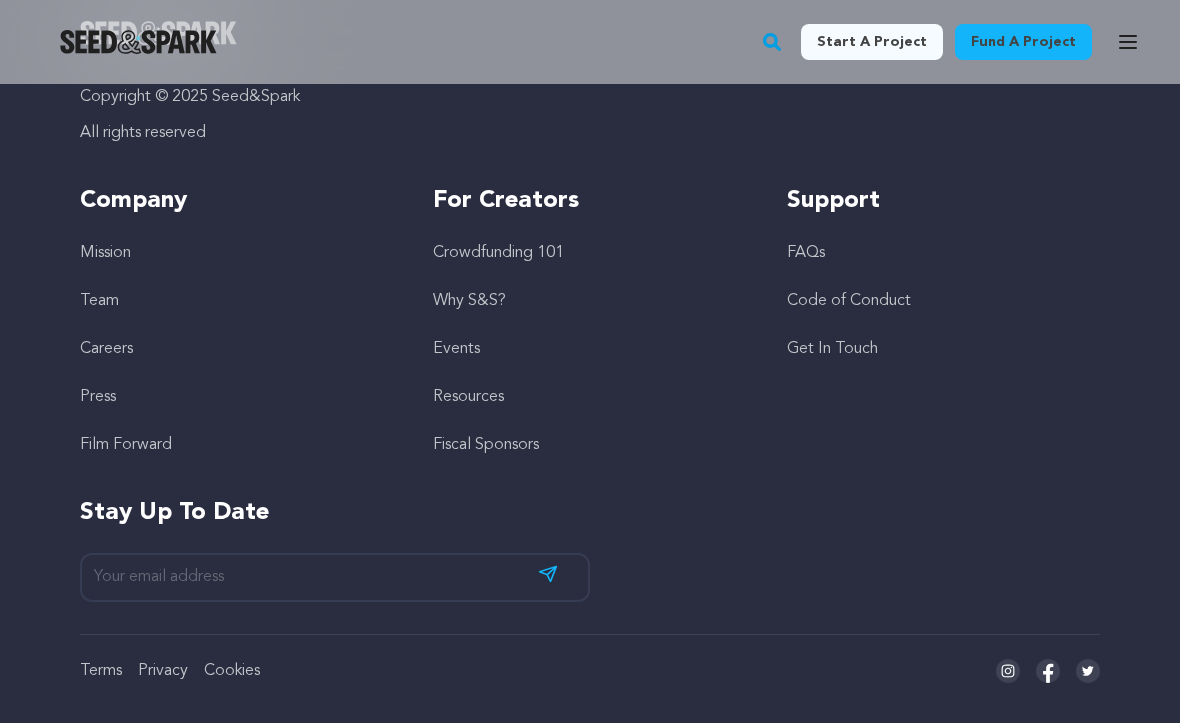 scroll, scrollTop: 0, scrollLeft: 0, axis: both 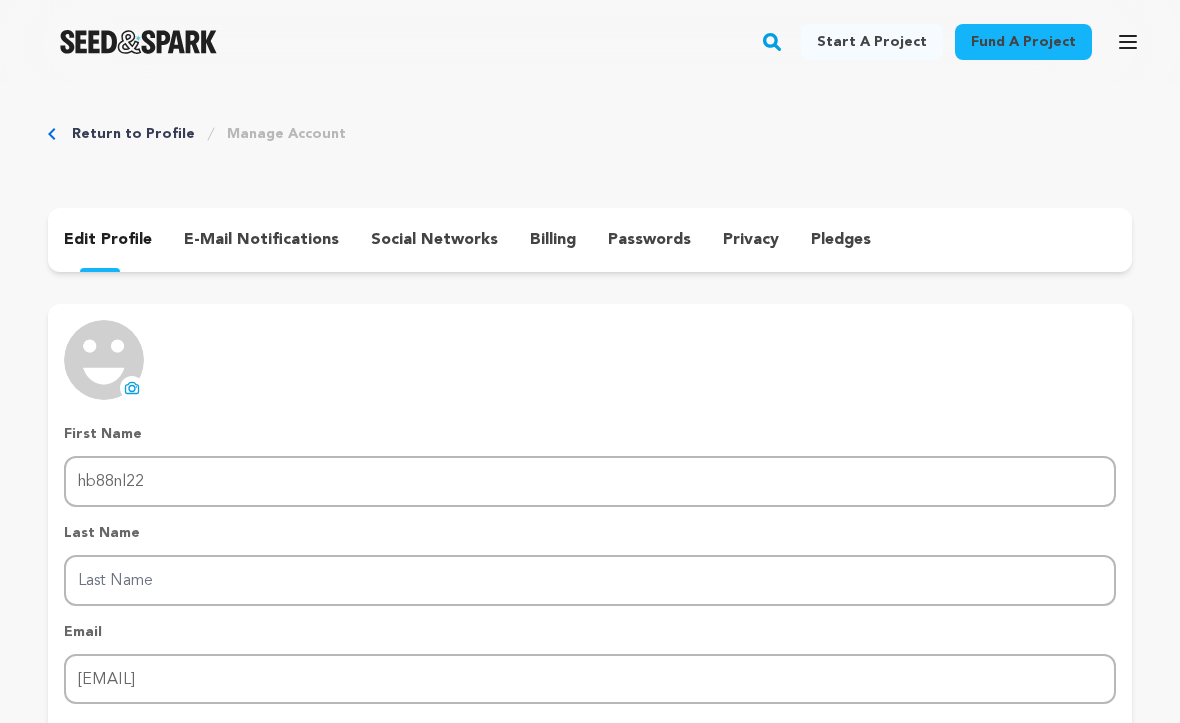 click on "uploading spinner
upload profile image
First Name
First Name
hb88nl22
Last Name
Last Name
Email
Email
yabinox820@im5z.com
Location
Manila, Metro Manila, Philippines  Manila, Metro Manila, Philippines Remove item  Manila, Metro Manila, Philippines" at bounding box center (590, 590) 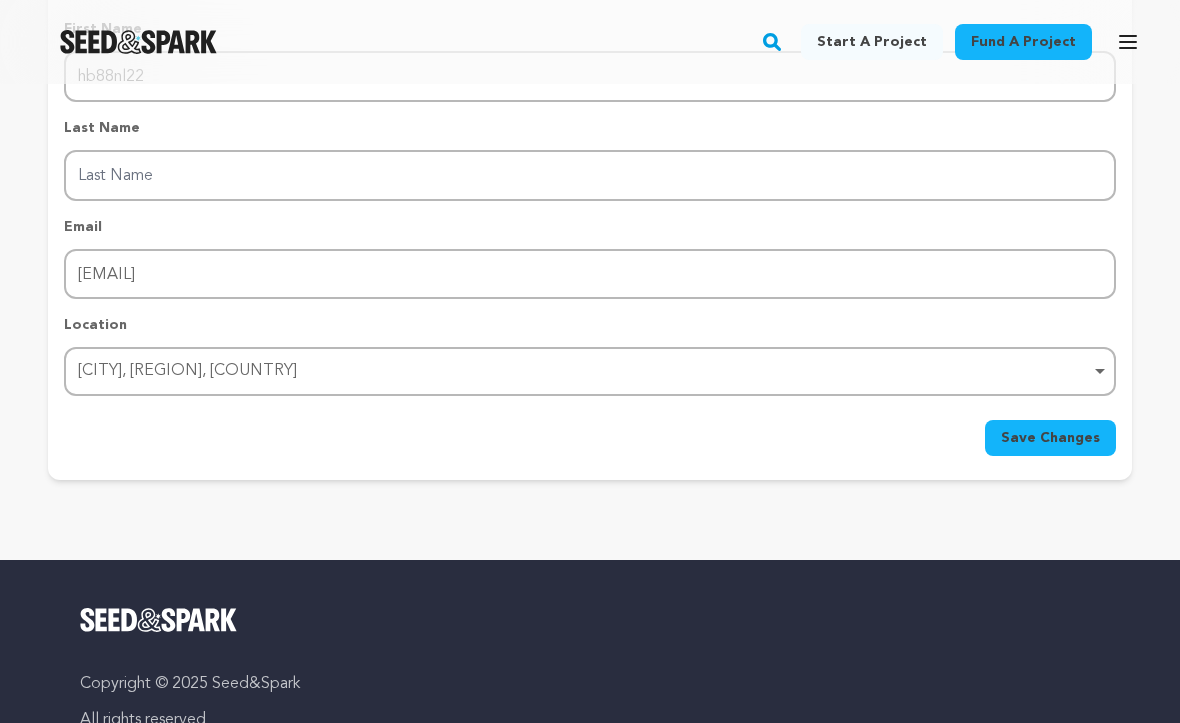 scroll, scrollTop: 500, scrollLeft: 0, axis: vertical 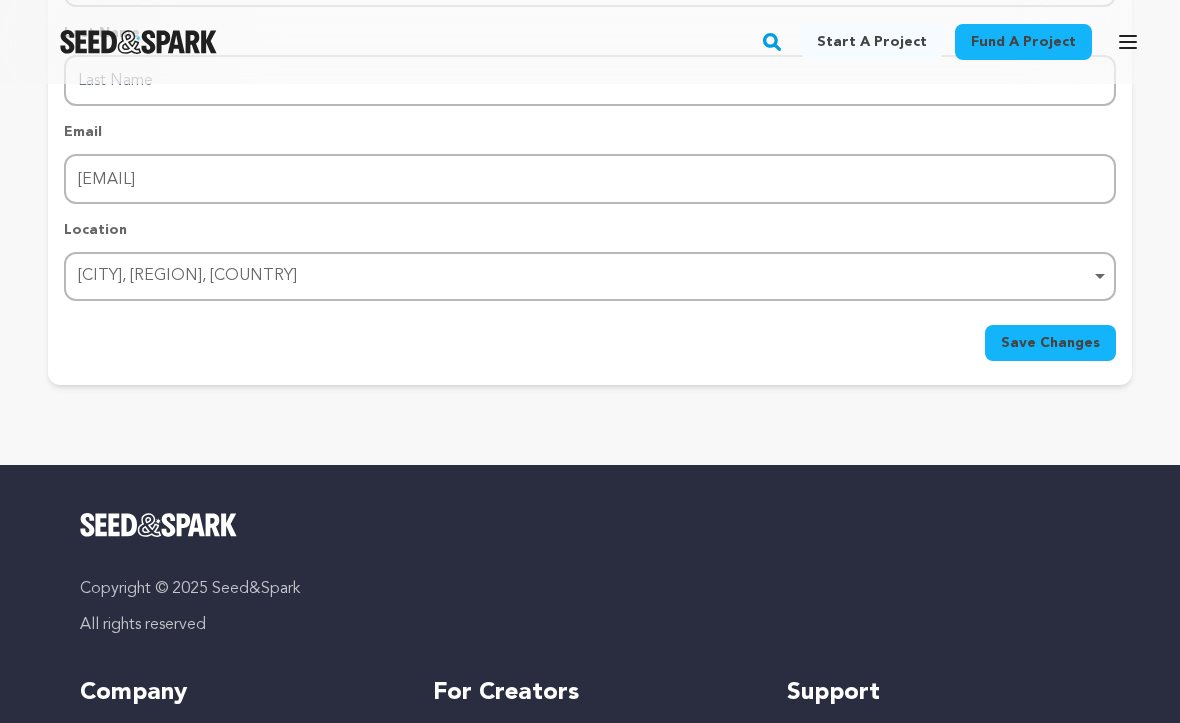 click on "Save Changes" at bounding box center [1050, 343] 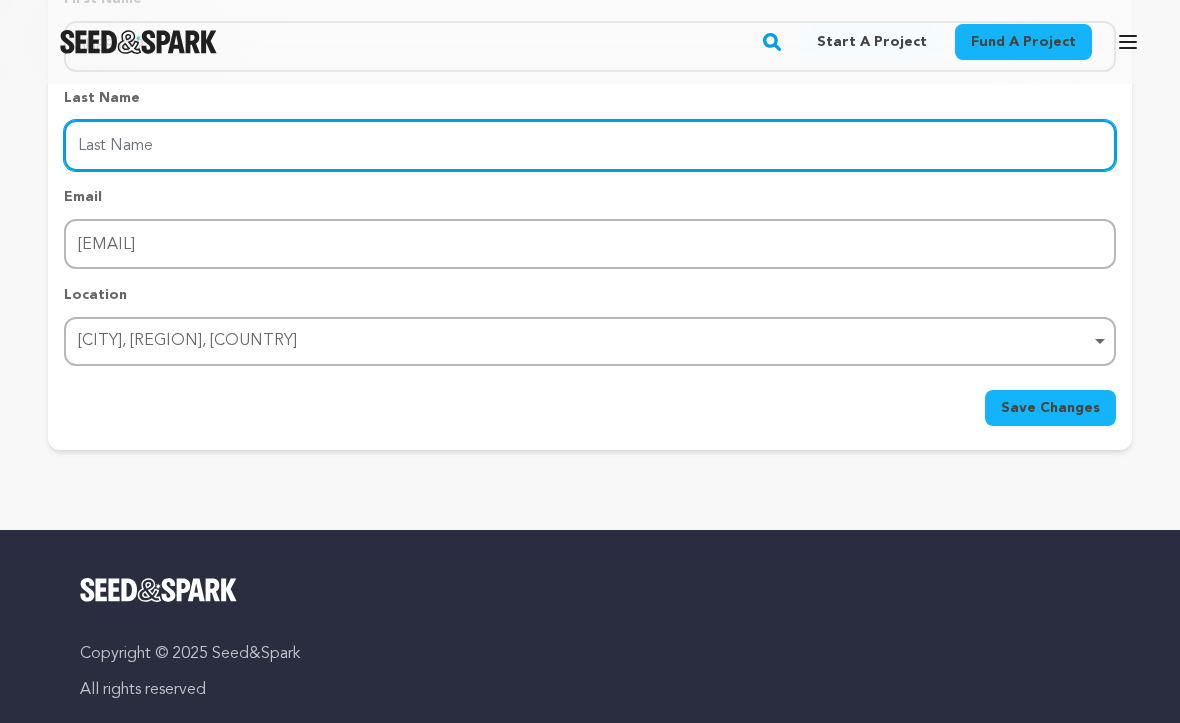 scroll, scrollTop: 400, scrollLeft: 0, axis: vertical 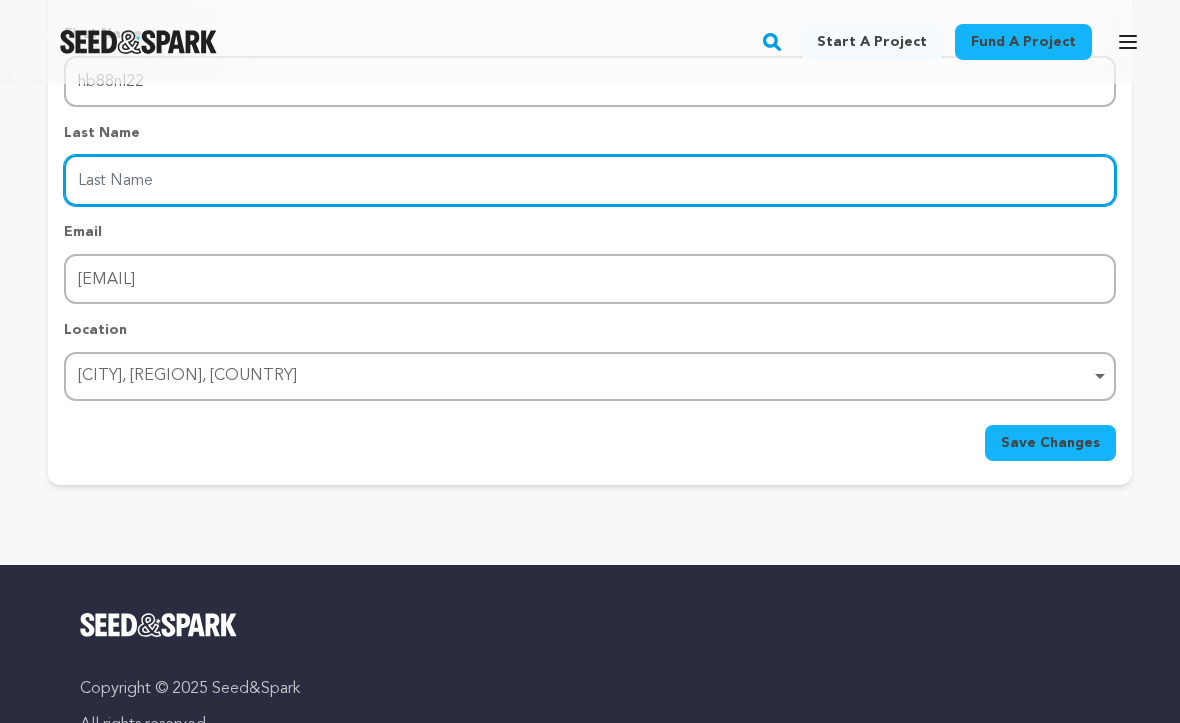 drag, startPoint x: 219, startPoint y: 190, endPoint x: 155, endPoint y: 251, distance: 88.4138 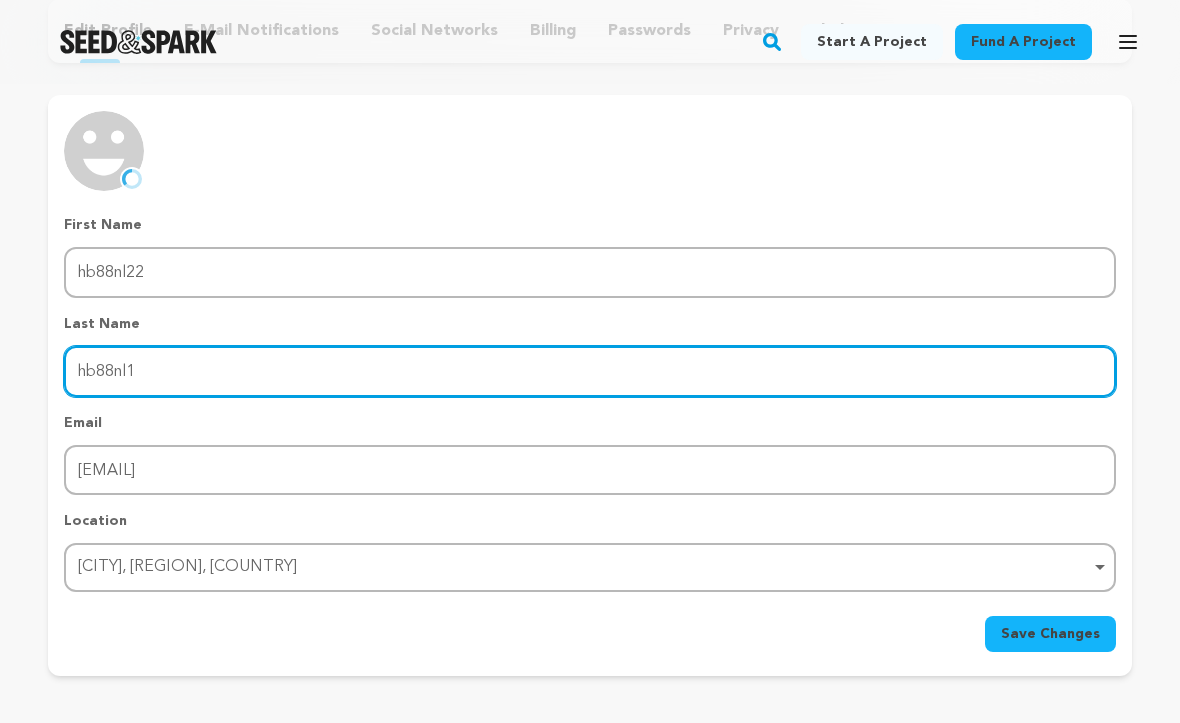 scroll, scrollTop: 200, scrollLeft: 0, axis: vertical 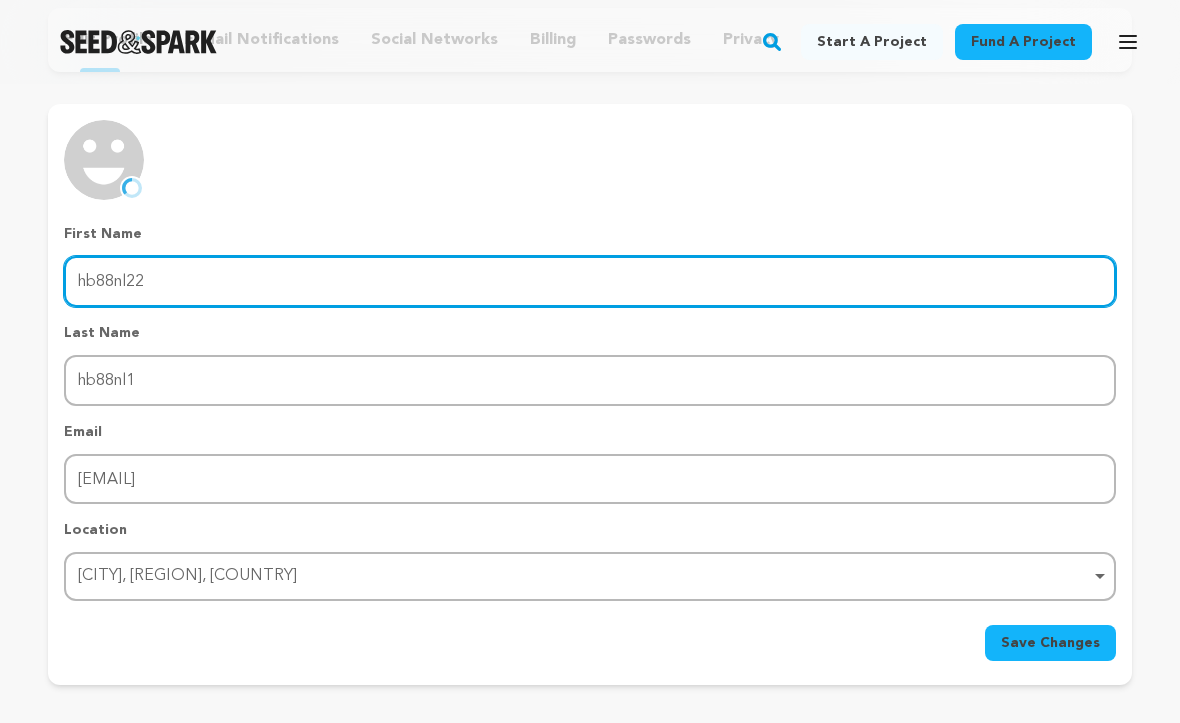 drag, startPoint x: 122, startPoint y: 283, endPoint x: 183, endPoint y: 286, distance: 61.073727 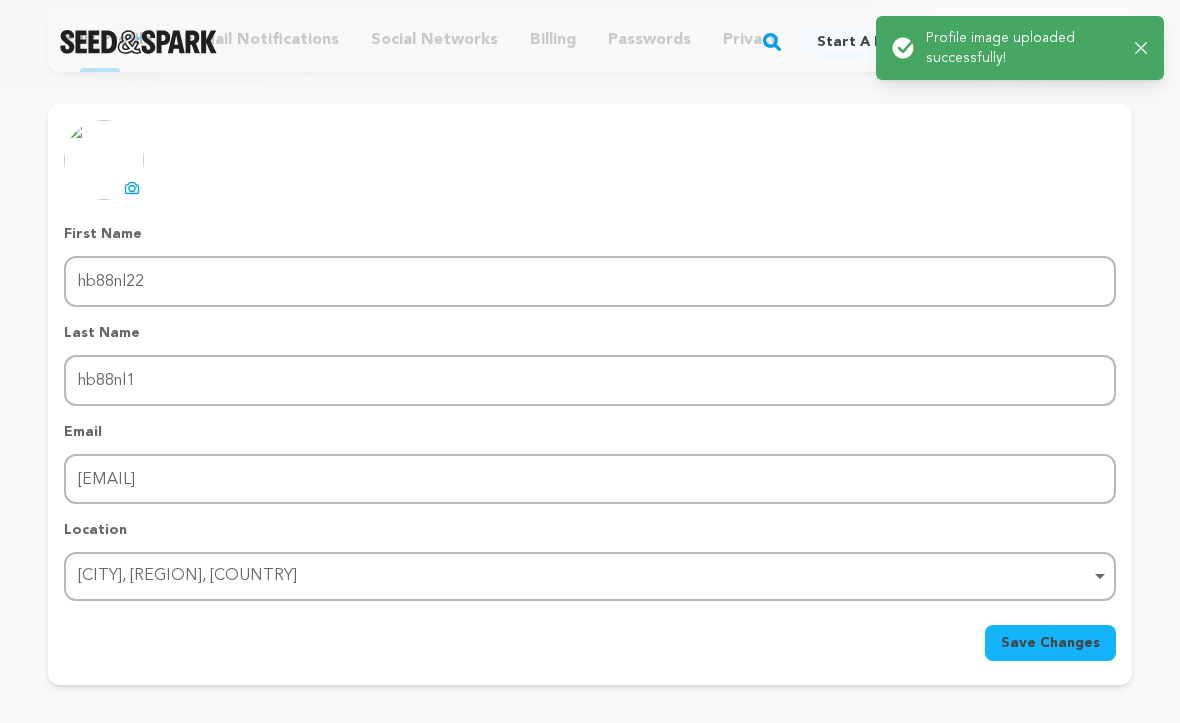 click on "First Name
First Name
hb88nl22
Last Name
Last Name
hb88nl1
Email
Email
yabinox820@im5z.com
Location
Manila, Metro Manila, Philippines  Manila, Metro Manila, Philippines Remove item  Manila, Metro Manila, Philippines" at bounding box center (590, 412) 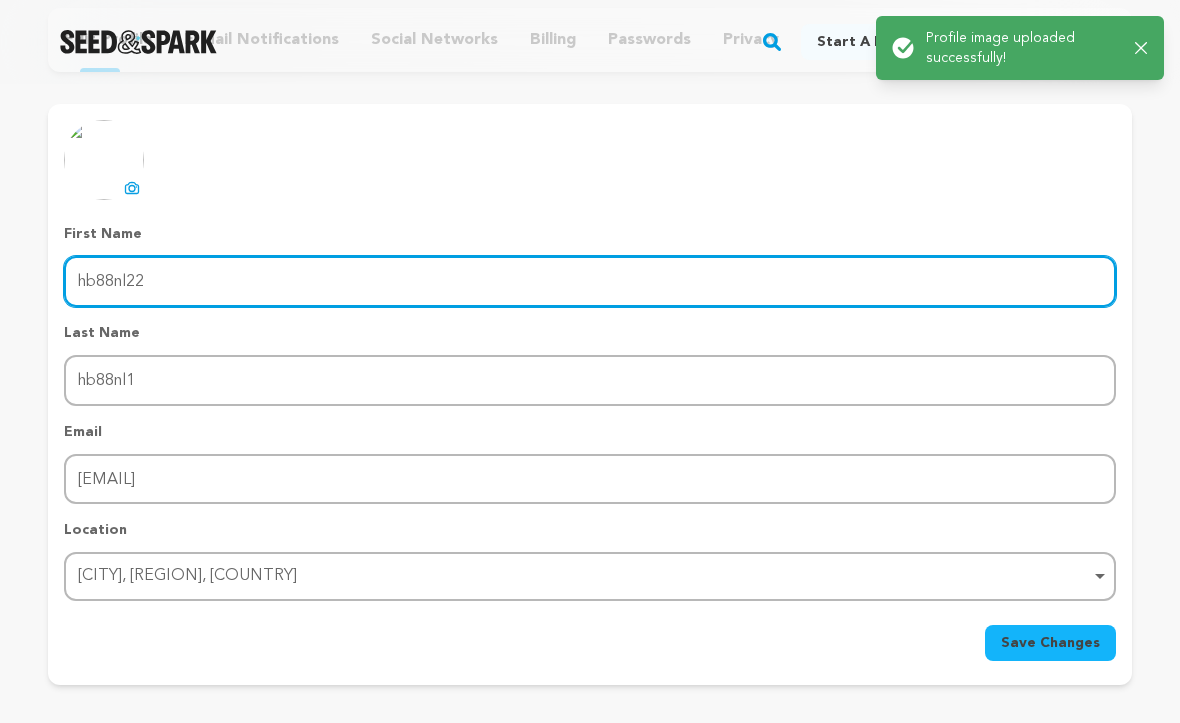 drag, startPoint x: 116, startPoint y: 287, endPoint x: 191, endPoint y: 277, distance: 75.66373 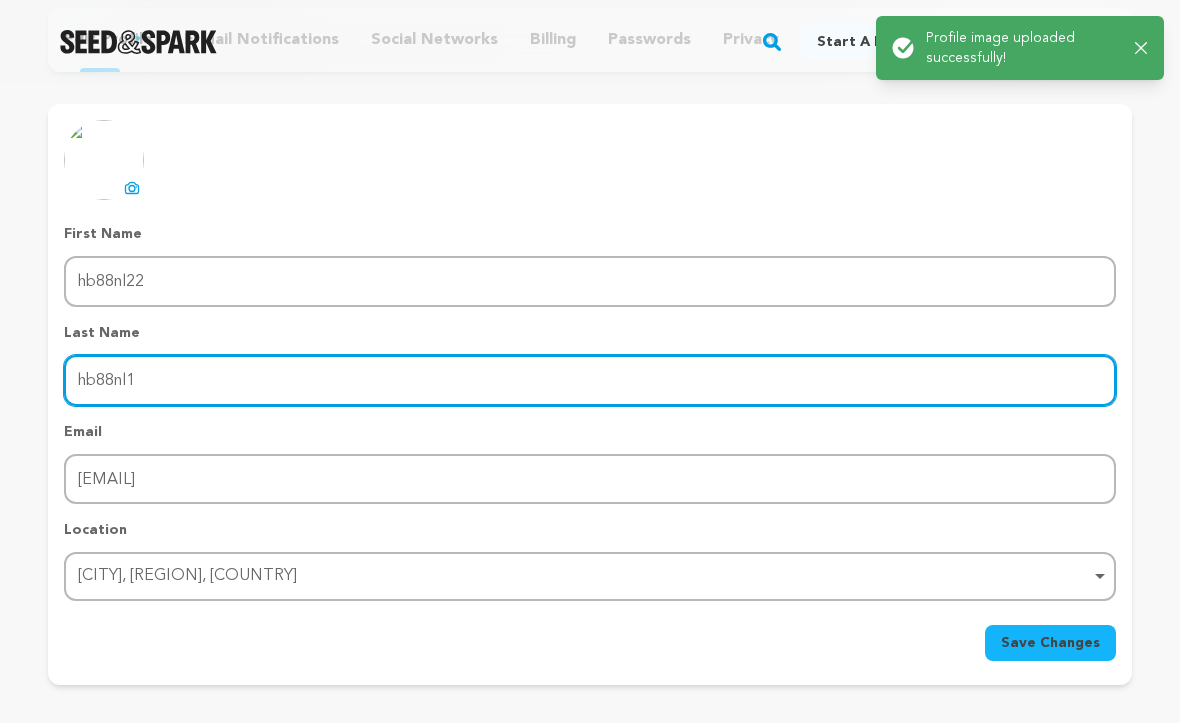 drag, startPoint x: 130, startPoint y: 390, endPoint x: 31, endPoint y: 357, distance: 104.35516 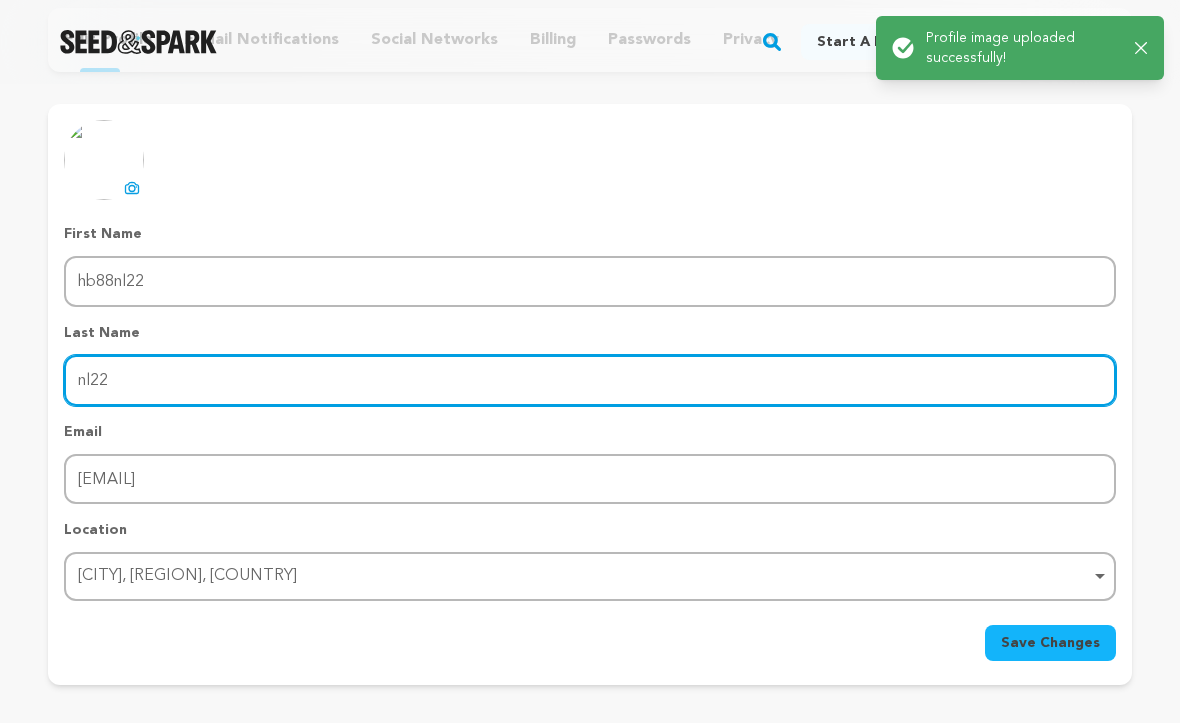 type on "nl22" 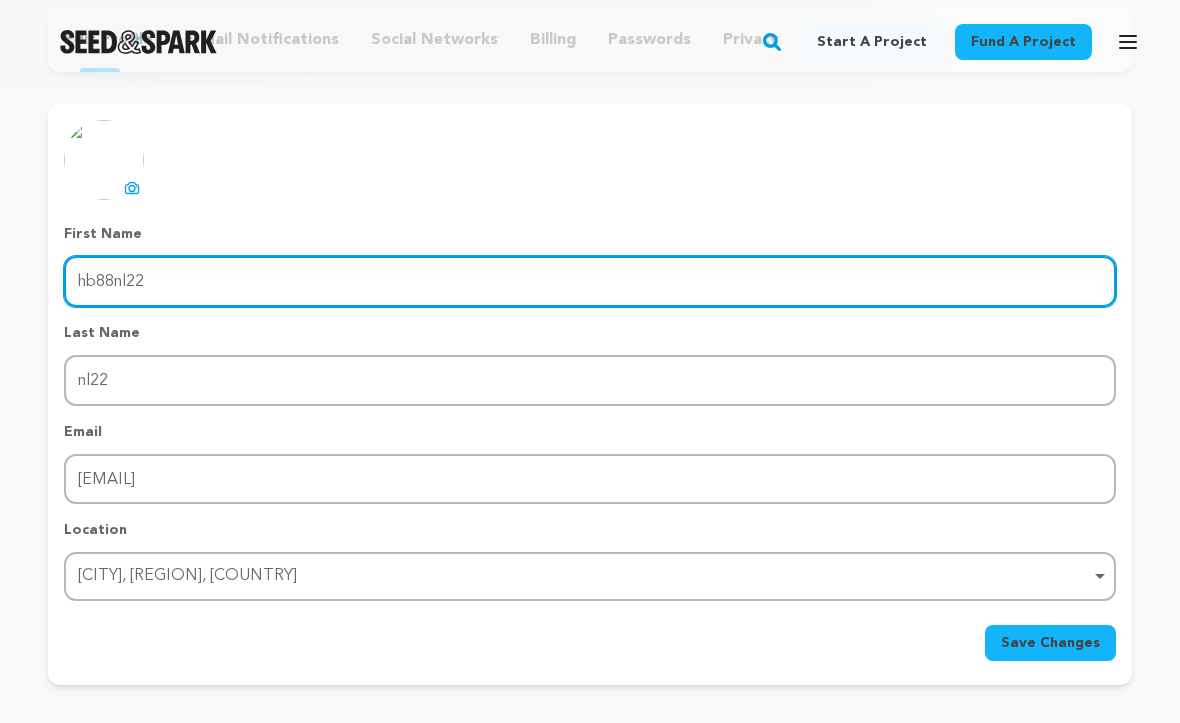 click on "hb88nl22" at bounding box center [590, 281] 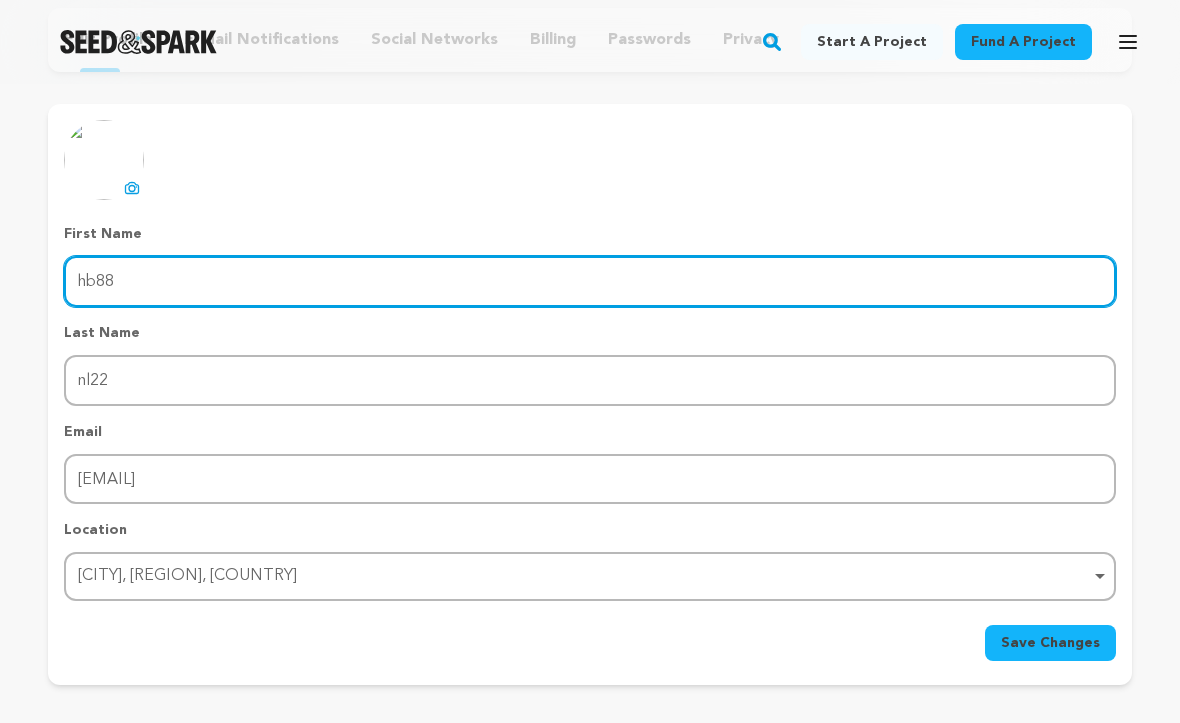 type on "hb88" 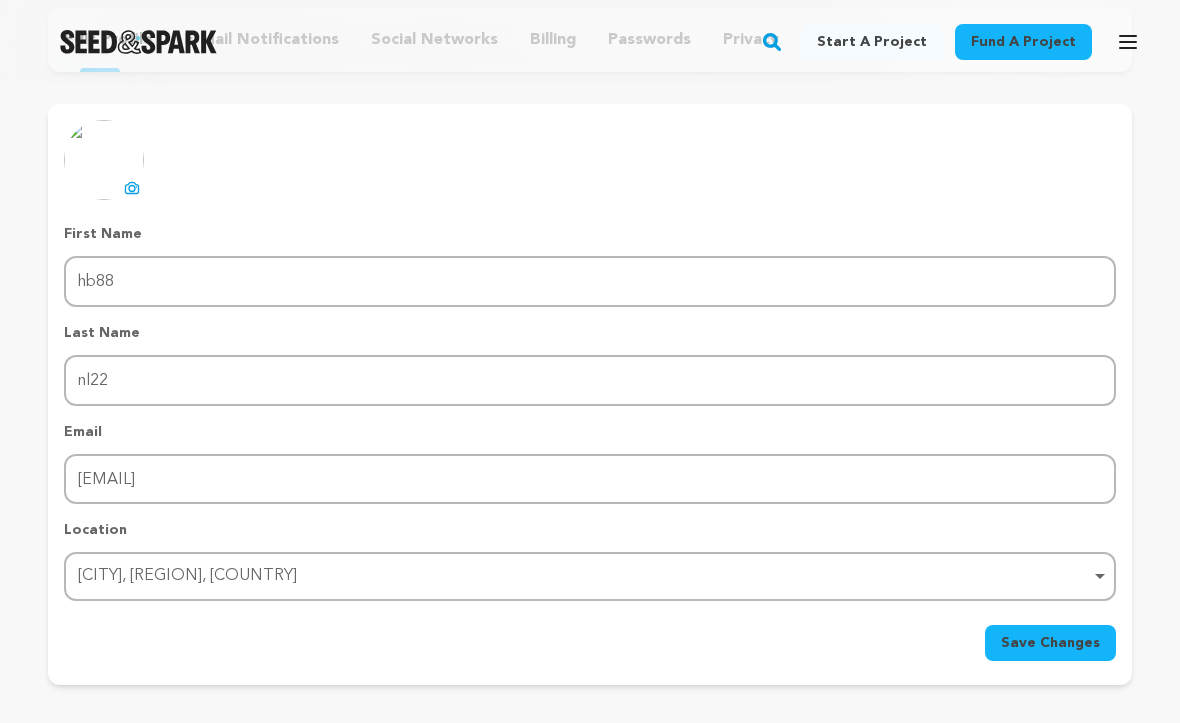 drag, startPoint x: 527, startPoint y: 203, endPoint x: 556, endPoint y: 233, distance: 41.725292 